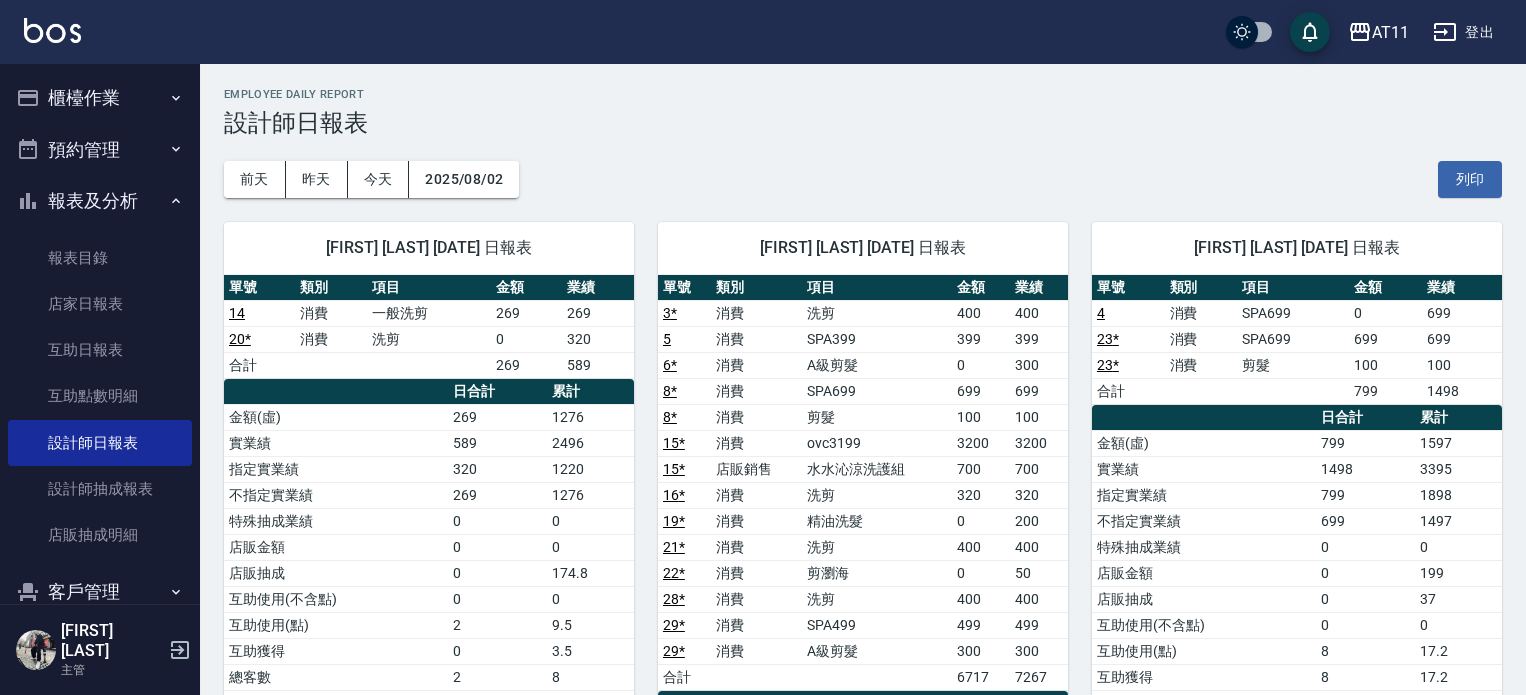 scroll, scrollTop: 0, scrollLeft: 0, axis: both 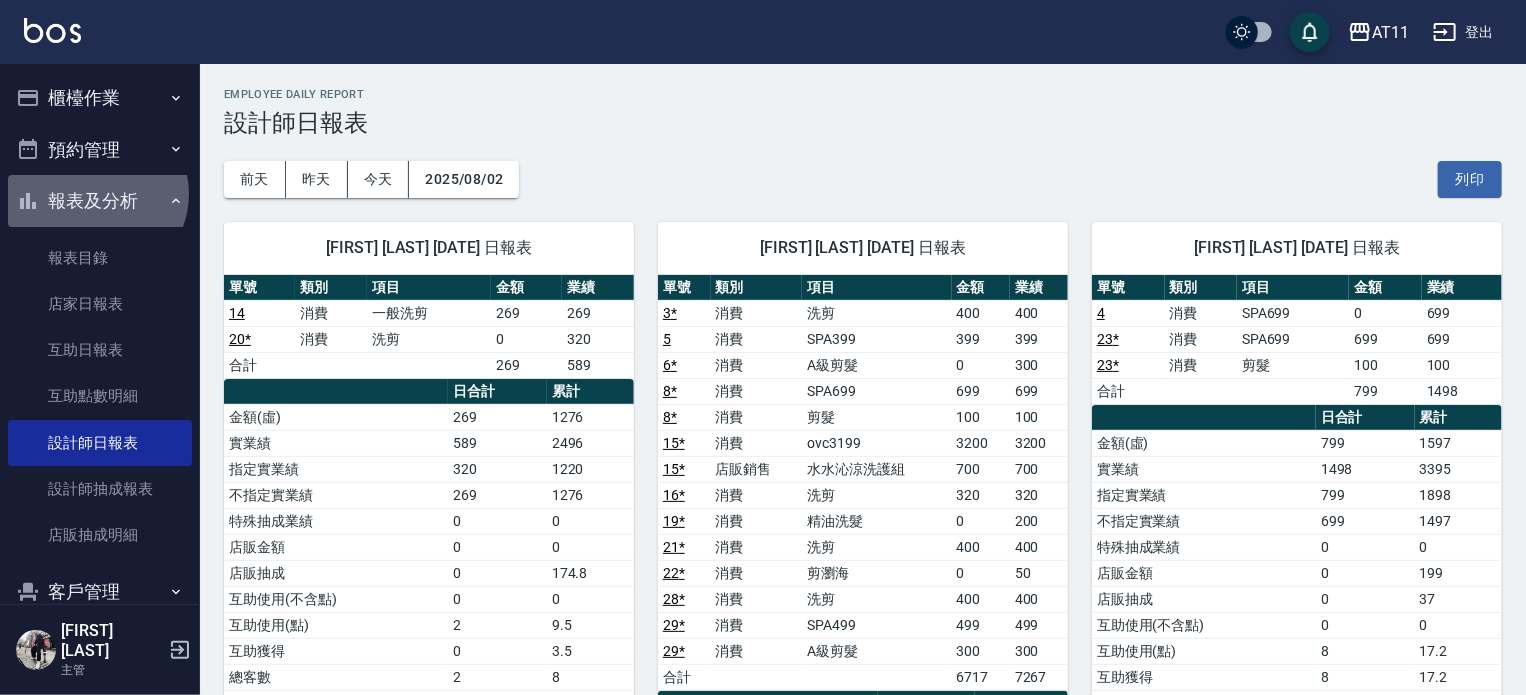 click on "報表及分析" at bounding box center (100, 201) 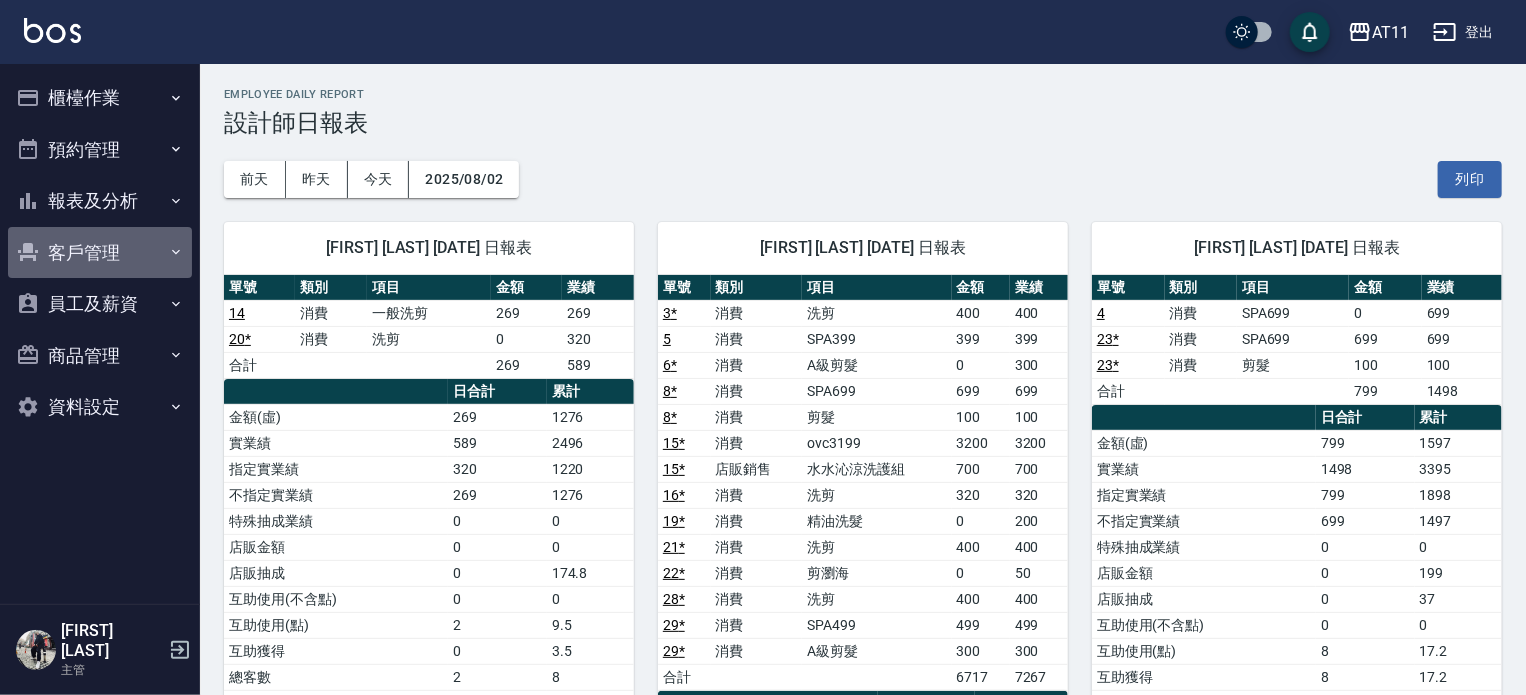 click on "客戶管理" at bounding box center (100, 253) 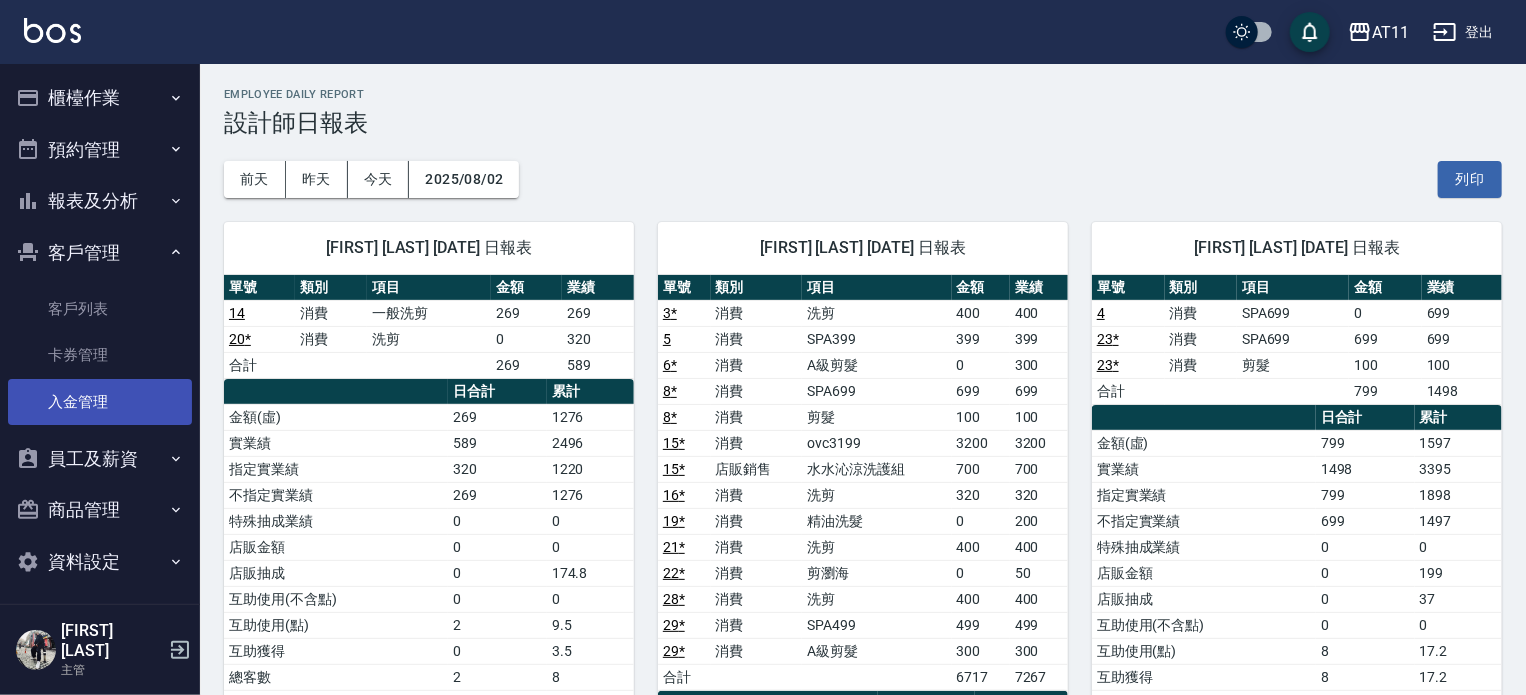 click on "入金管理" at bounding box center [100, 402] 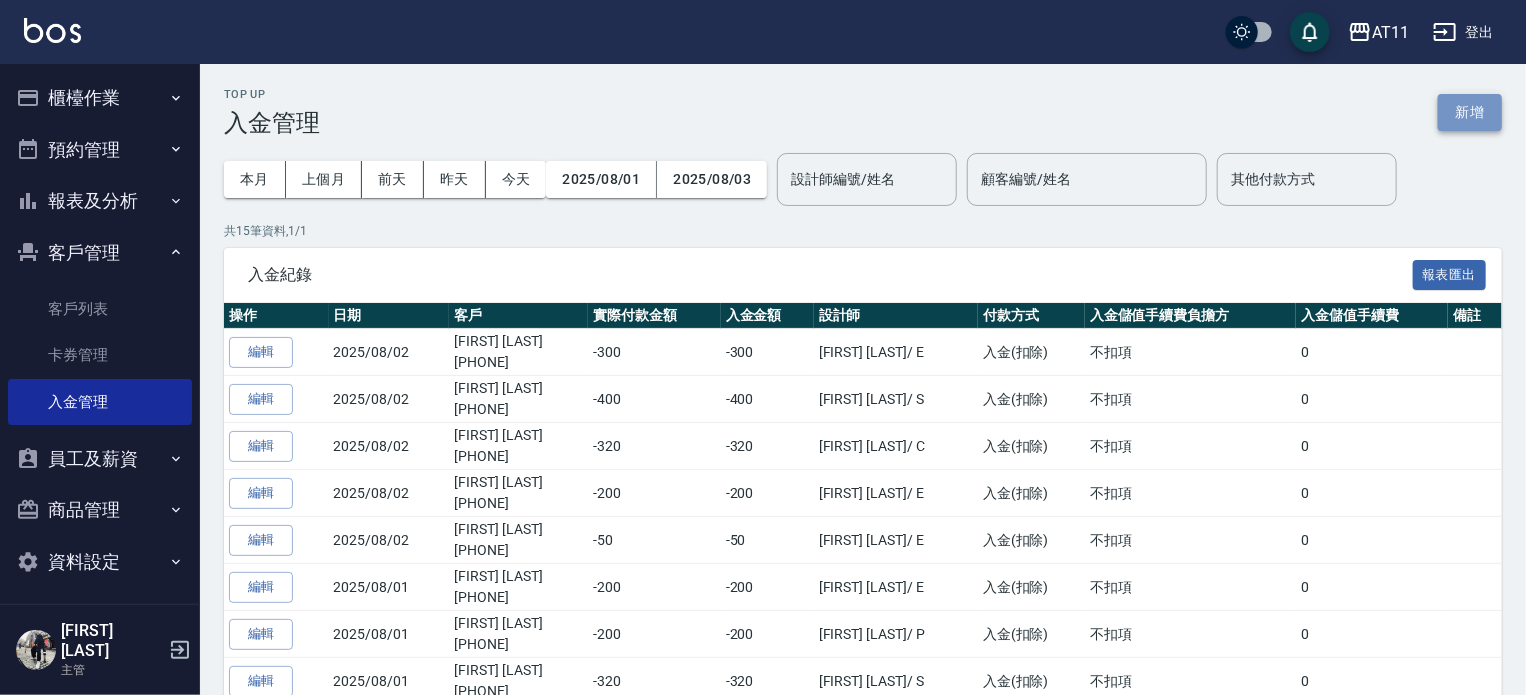 click on "新增" at bounding box center [1470, 112] 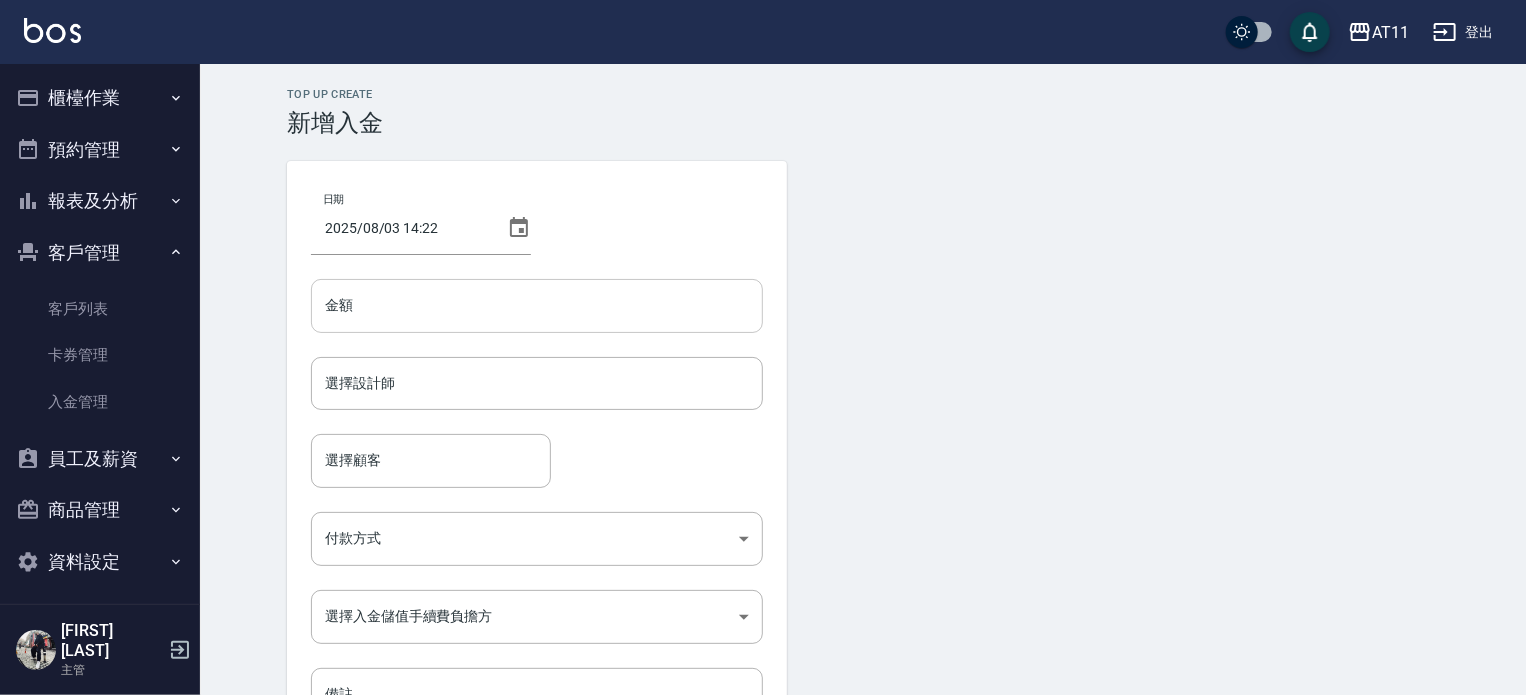 click on "金額" at bounding box center (537, 306) 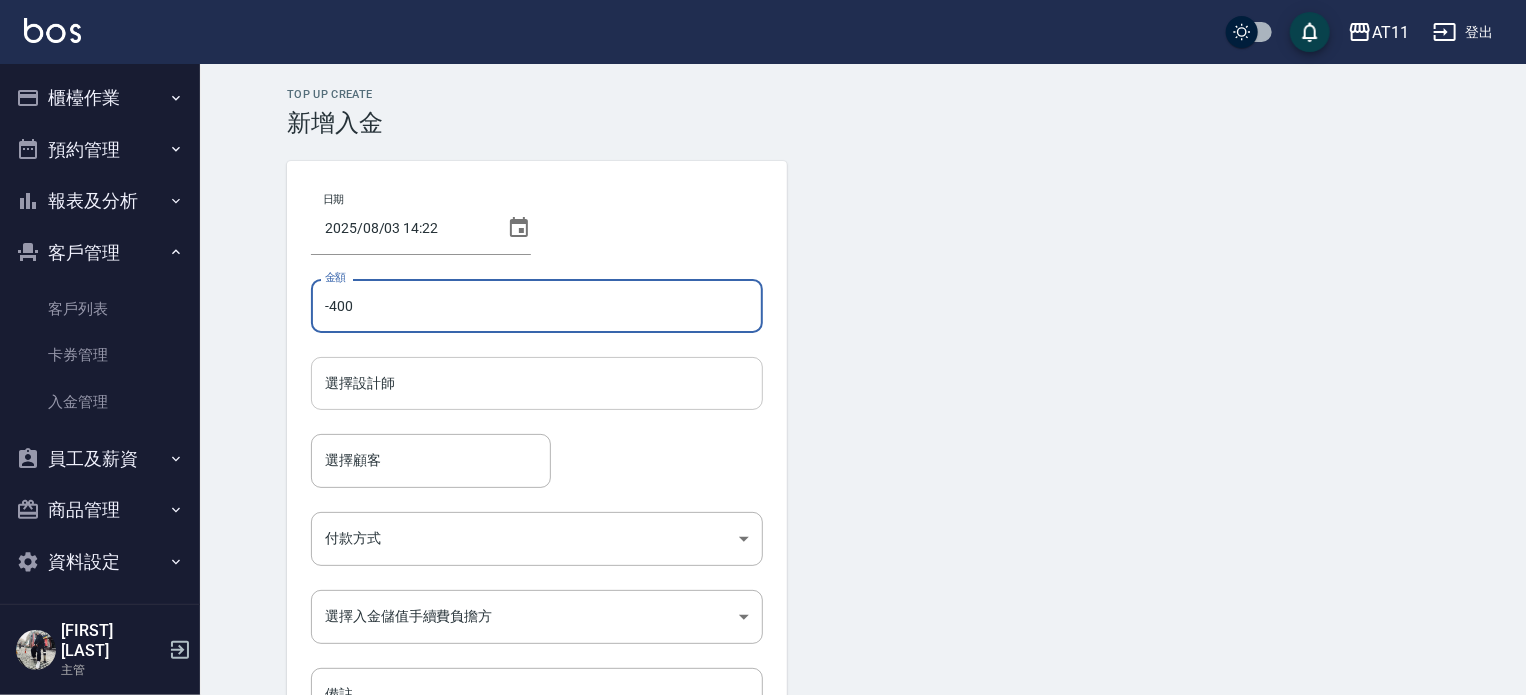 type on "-400" 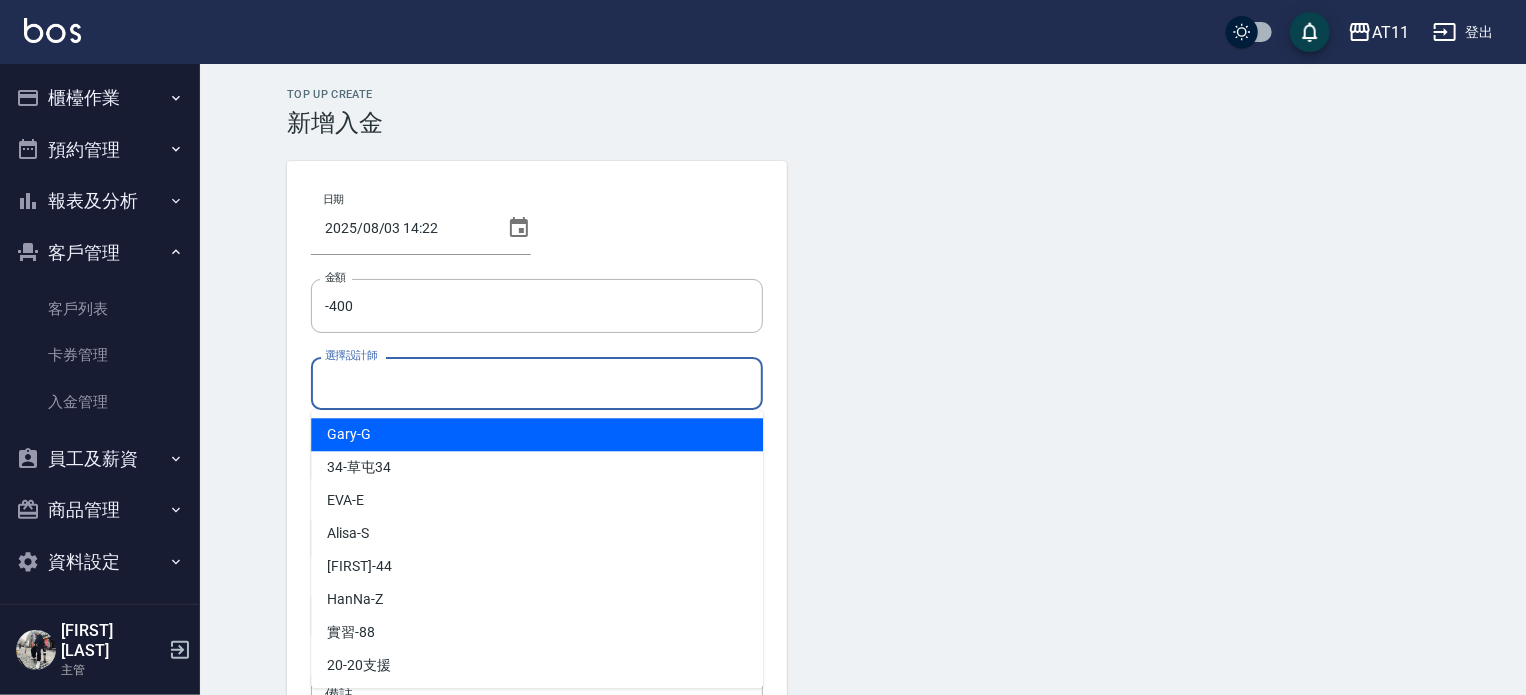 type on "ㄍ" 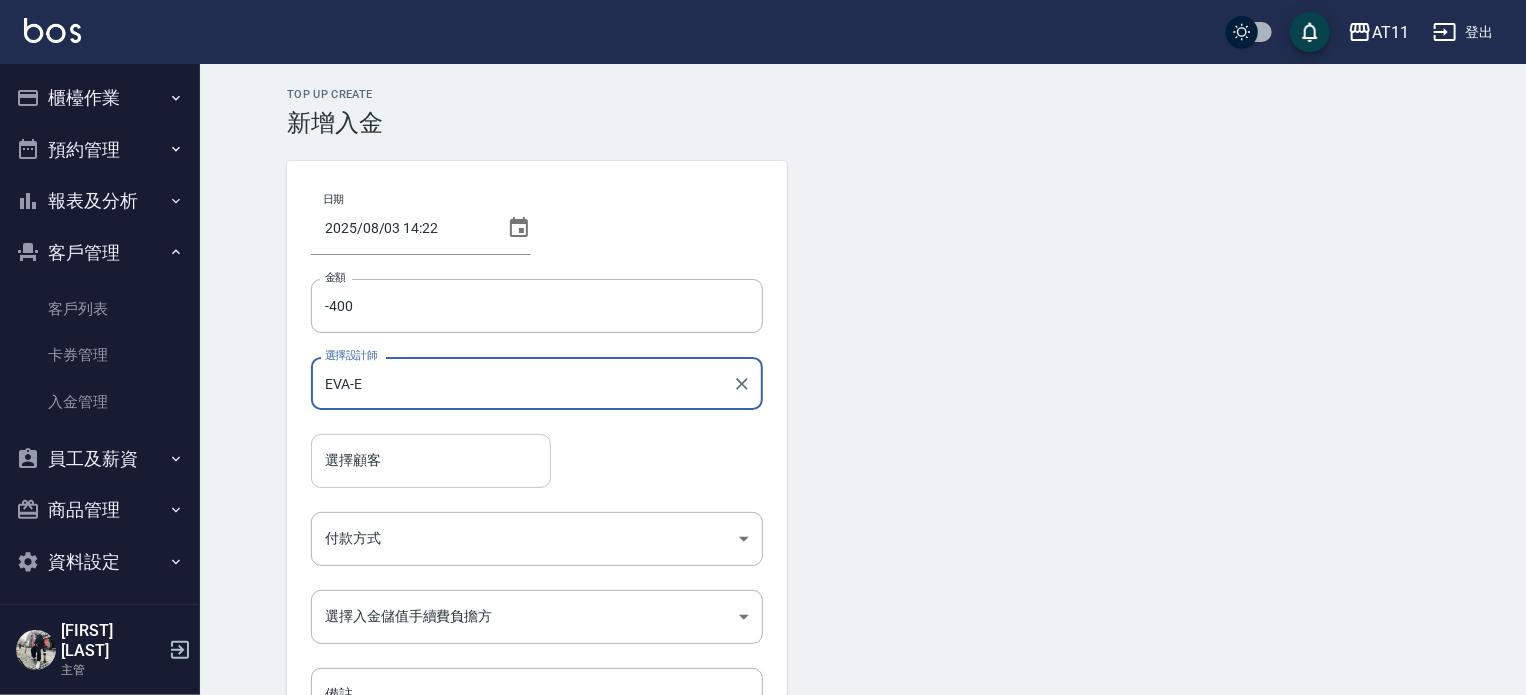 type on "EVA-E" 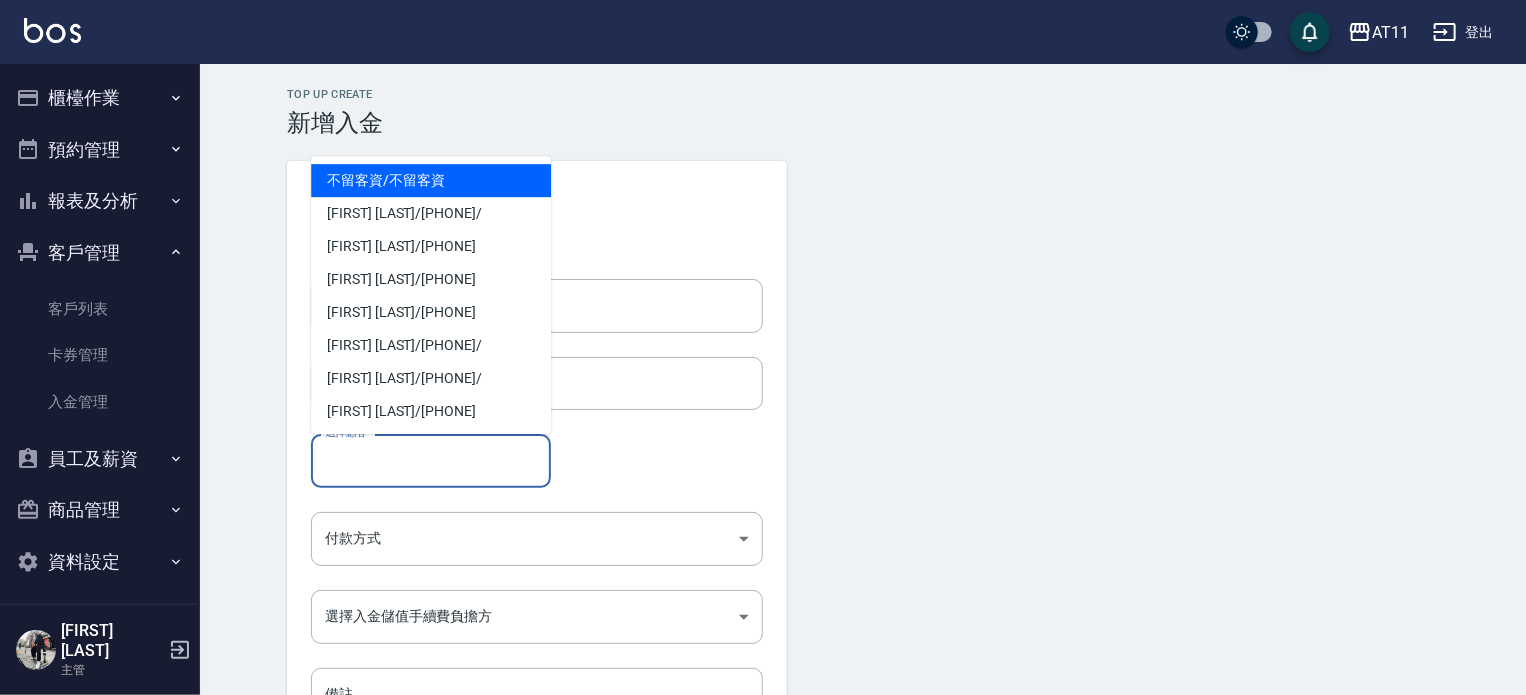 click on "選擇顧客" at bounding box center (431, 460) 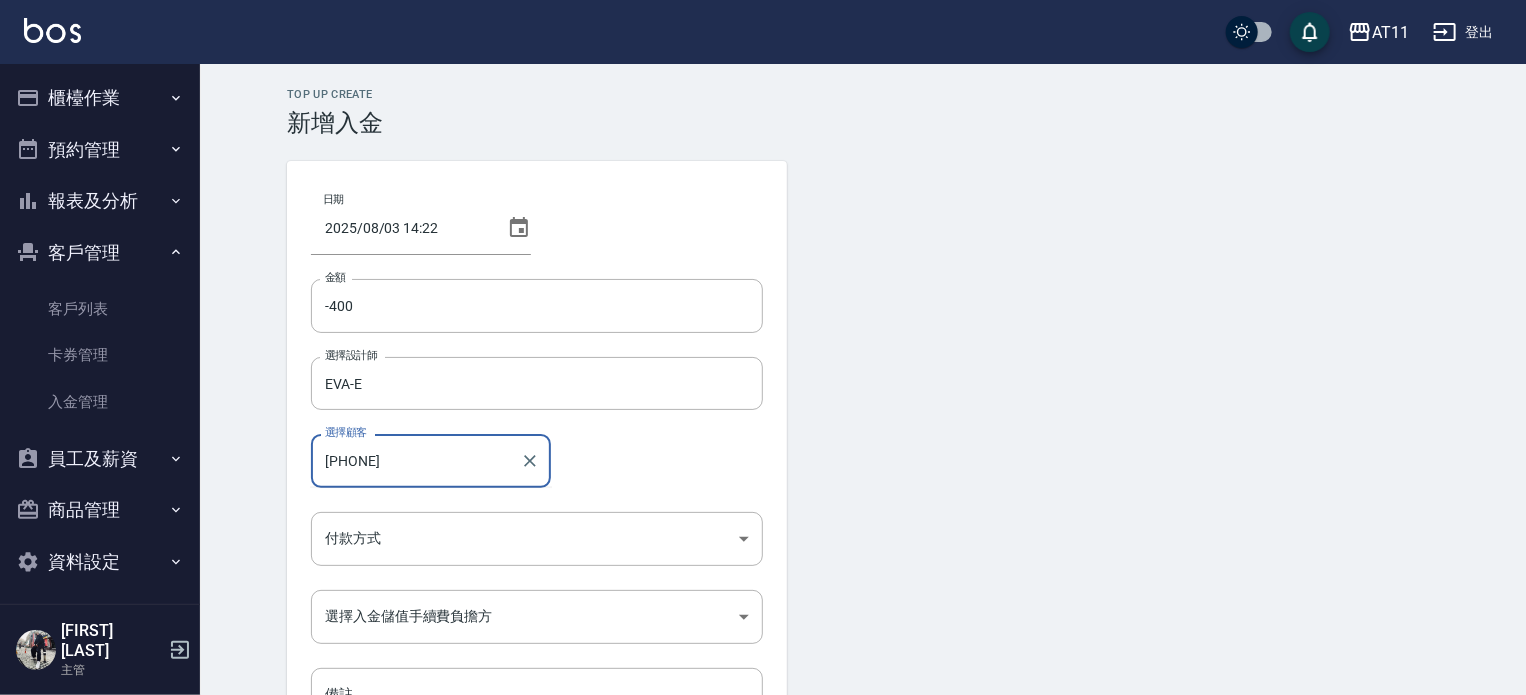 click on "新增" at bounding box center (319, 788) 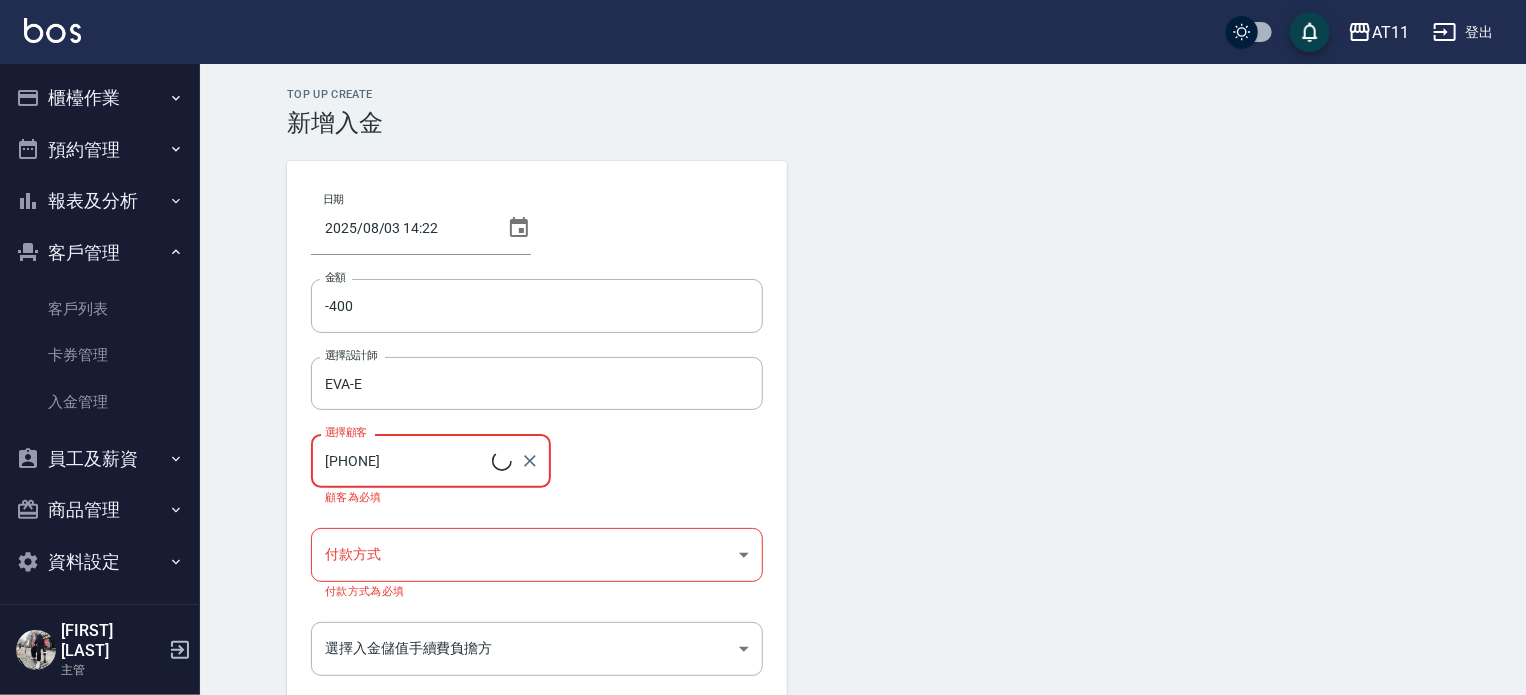 type on "[FIRST] [LAST]/[PHONE]/" 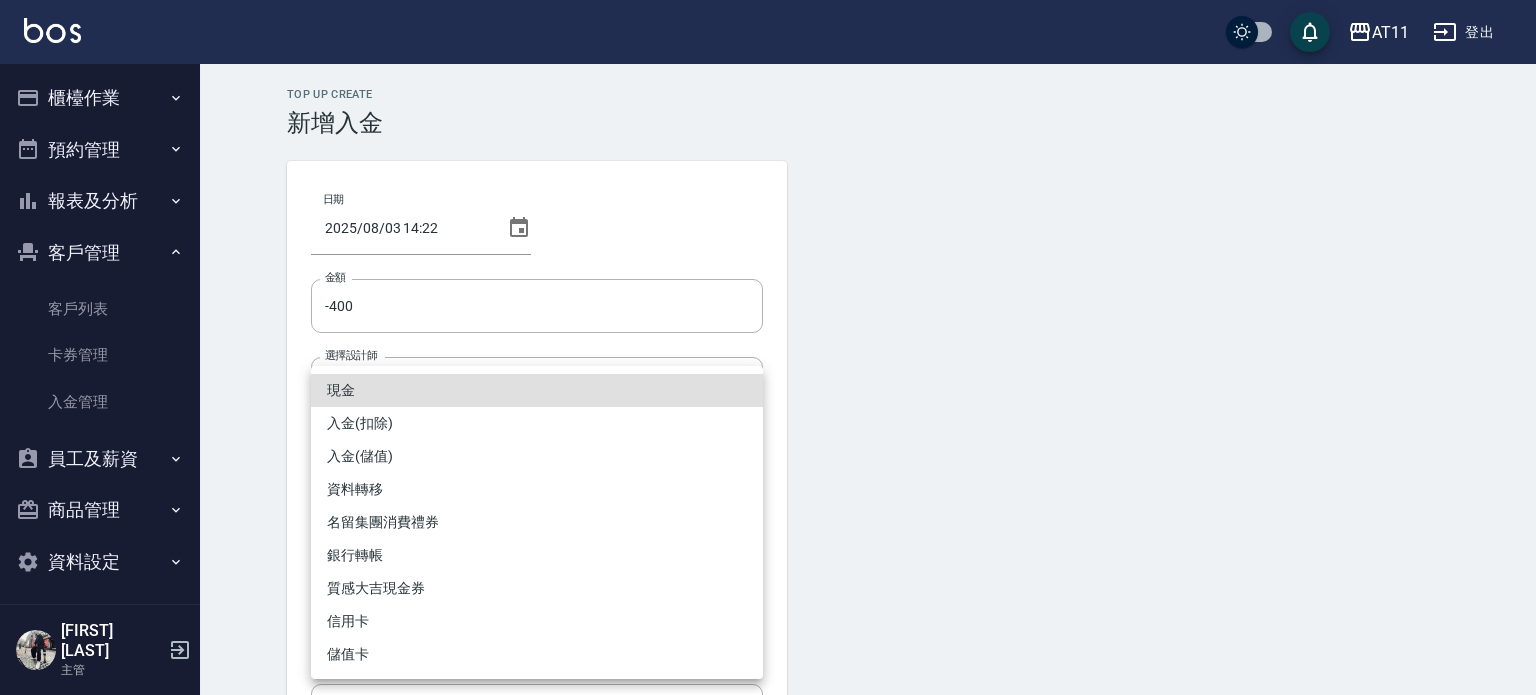 click on "AT11 登出 櫃檯作業 打帳單 帳單列表 現金收支登錄 材料自購登錄 每日結帳 排班表 現場電腦打卡 掃碼打卡 預約管理 預約管理 單日預約紀錄 單週預約紀錄 報表及分析 報表目錄 店家日報表 互助日報表 互助點數明細 設計師日報表 設計師抽成報表 店販抽成明細 客戶管理 客戶列表 卡券管理 入金管理 員工及薪資 員工列表 全店打卡記錄 商品管理 商品分類設定 商品列表 資料設定 服務分類設定 服務項目設定 預收卡設定 支付方式設定 第三方卡券設定 [FIRST] [LAST] 主管 Top Up Create 新增入金 日期 [DATE] [TIME] 金額 -400 金額 選擇設計師 EVA-E 選擇設計師 選擇顧客 [FIRST]/[PHONE]/ 選擇顧客 付款方式 ​ 付款方式 付款方式為必填 選擇入金儲值手續費負擔方 ​ 選擇入金儲值手續費負擔方 備註 備註 新增 現金 入金(扣除) 入金(儲值) 資料轉移 名留集團消費禮券 銀行轉帳 信用卡" at bounding box center [768, 423] 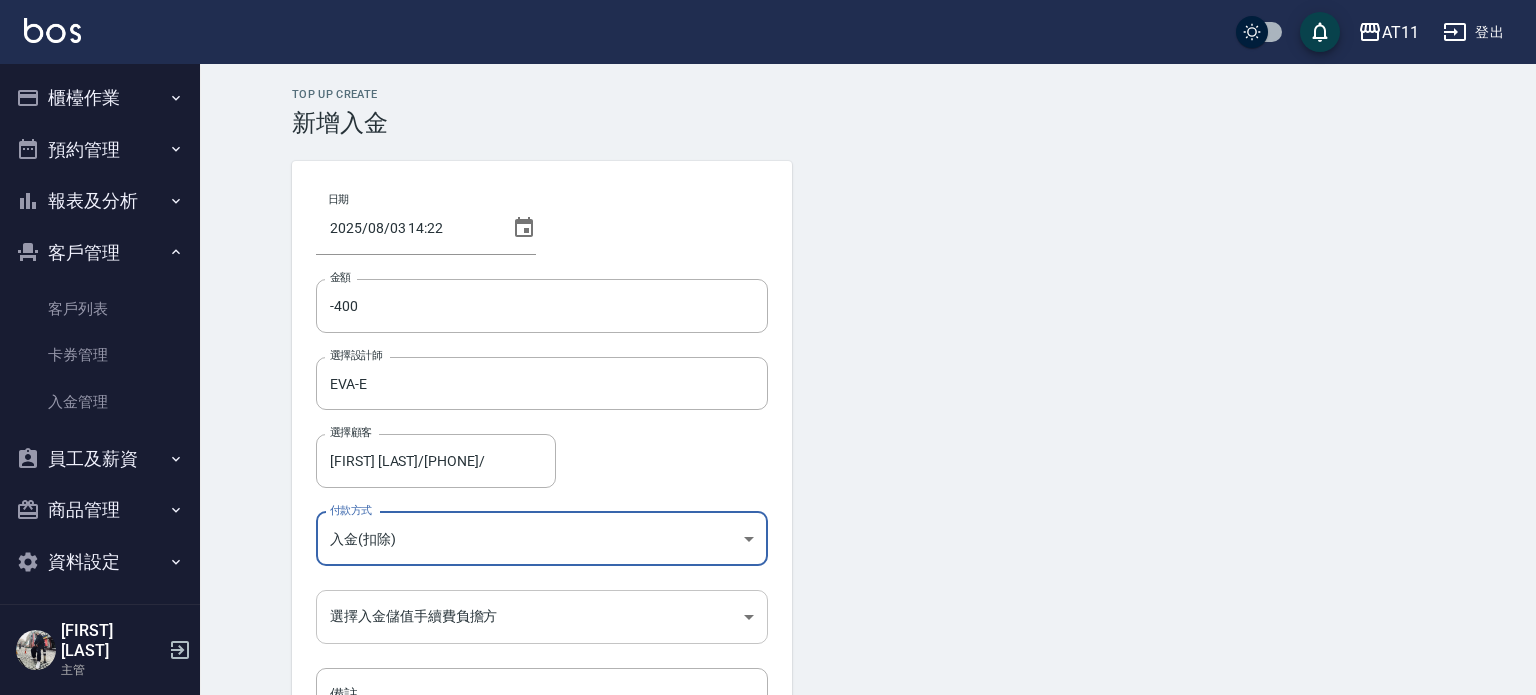 click on "AT11 登出 櫃檯作業 打帳單 帳單列表 現金收支登錄 材料自購登錄 每日結帳 排班表 現場電腦打卡 掃碼打卡 預約管理 預約管理 單日預約紀錄 單週預約紀錄 報表及分析 報表目錄 店家日報表 互助日報表 互助點數明細 設計師日報表 設計師抽成報表 店販抽成明細 客戶管理 客戶列表 卡券管理 入金管理 員工及薪資 員工列表 全店打卡記錄 商品管理 商品分類設定 商品列表 資料設定 服務分類設定 服務項目設定 預收卡設定 支付方式設定 第三方卡券設定 [FIRST] [LAST] 主管 Top Up Create 新增入金 日期 [DATE] [TIME] 金額 -400 金額 選擇設計師 EVA-E 選擇設計師 選擇顧客 [FIRST]/[PHONE]/ 選擇顧客 付款方式 入金(扣除) 入金(扣除) 付款方式 選擇入金儲值手續費負擔方 ​ 選擇入金儲值手續費負擔方 備註 備註 新增" at bounding box center (768, 415) 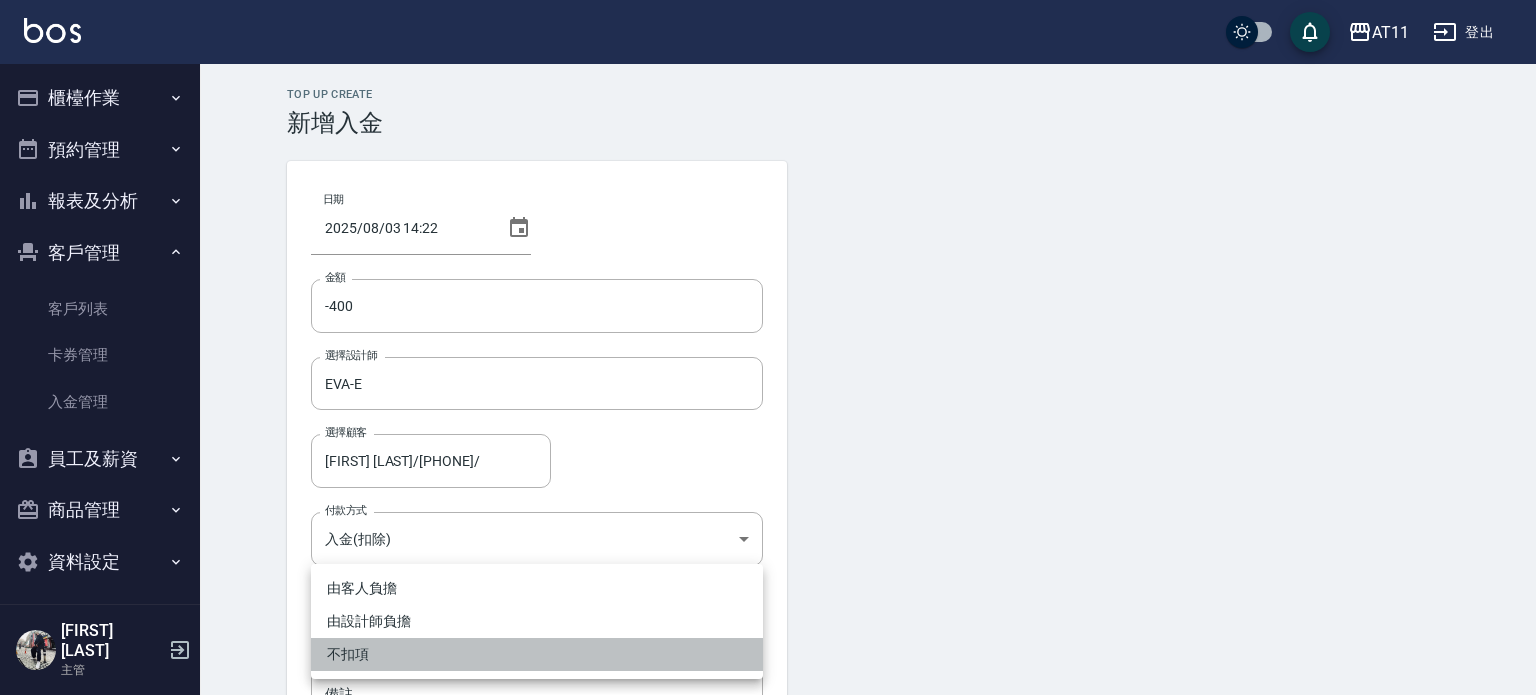 click on "不扣項" at bounding box center [537, 654] 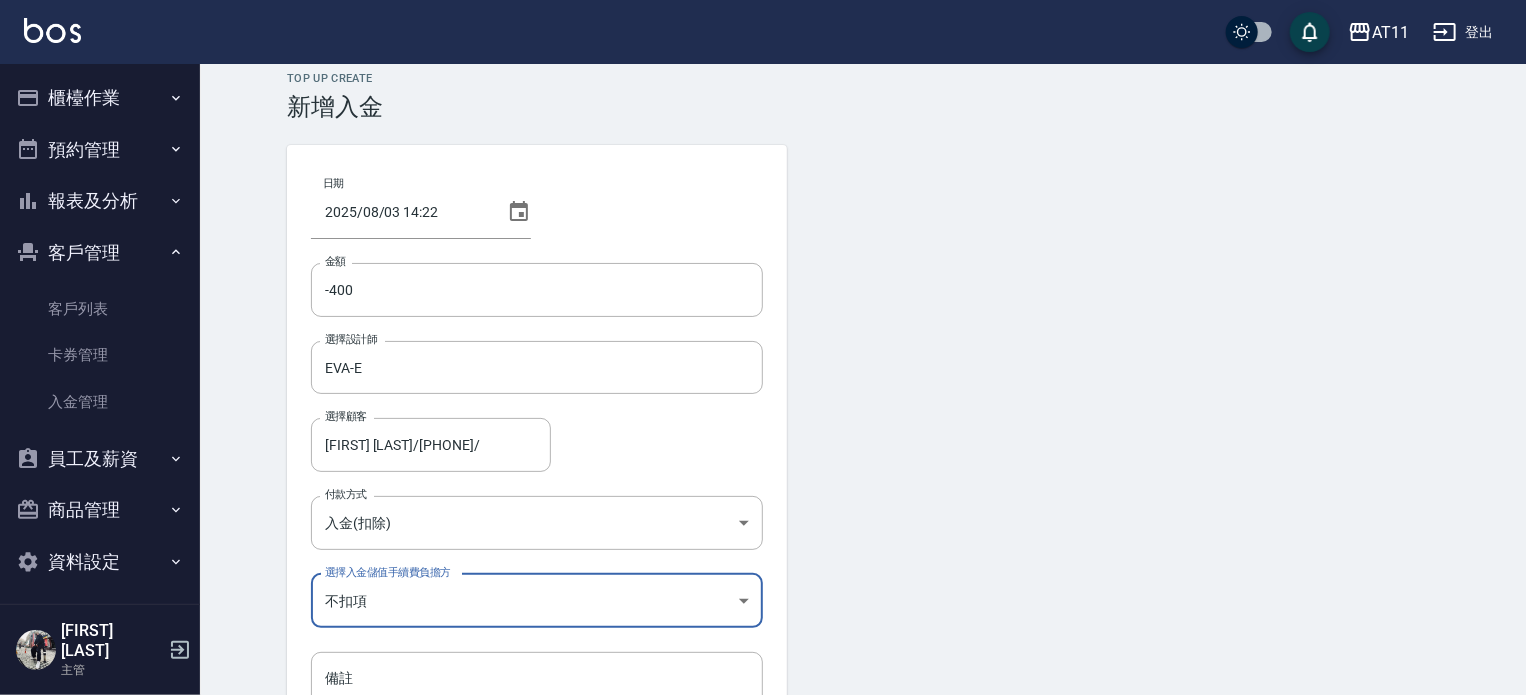 scroll, scrollTop: 0, scrollLeft: 0, axis: both 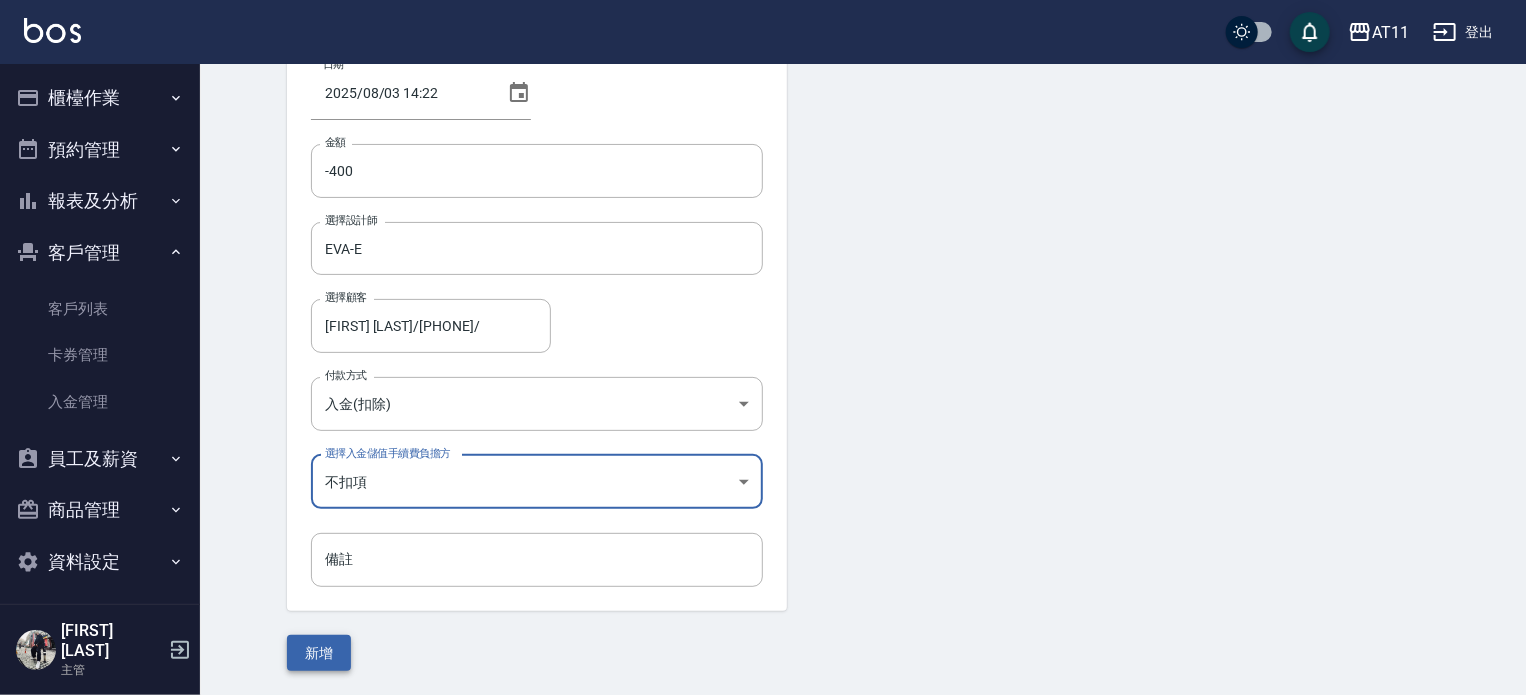 click on "新增" at bounding box center [319, 653] 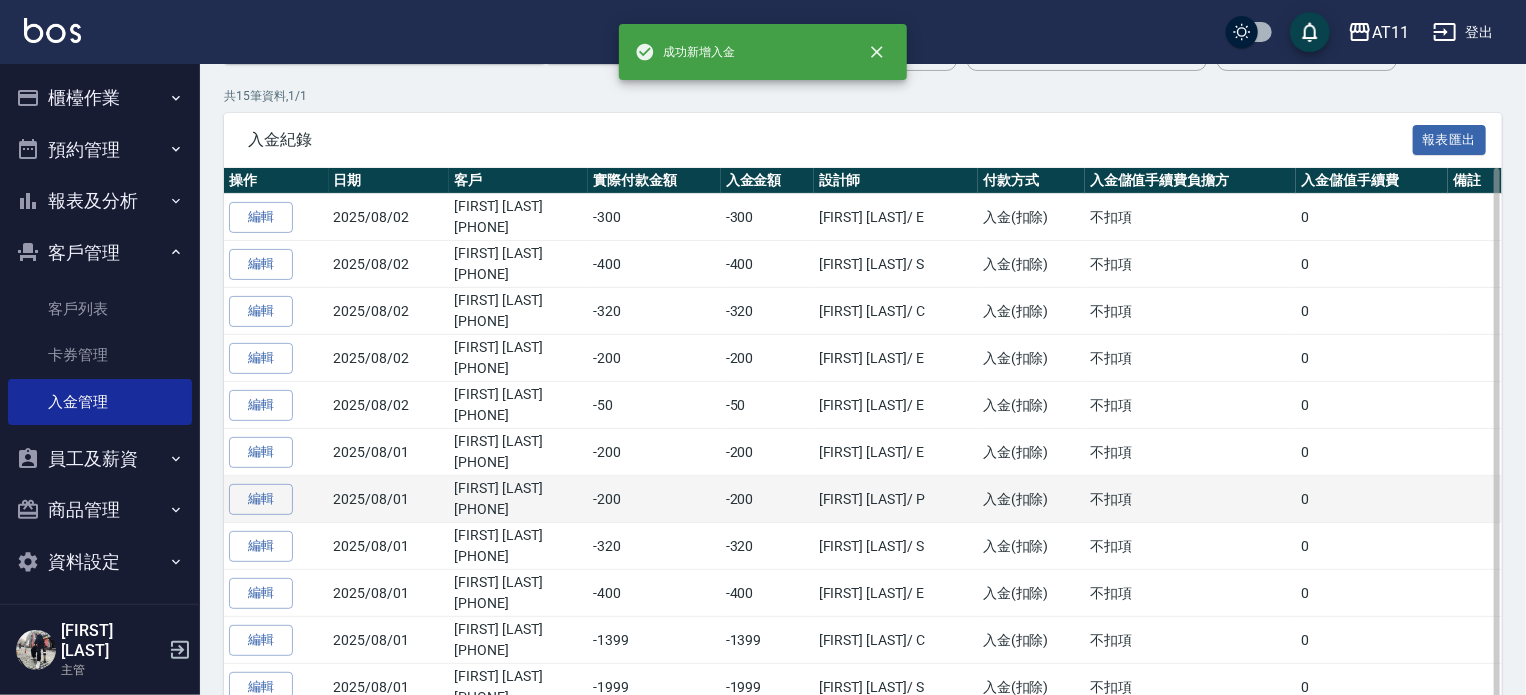 scroll, scrollTop: 0, scrollLeft: 0, axis: both 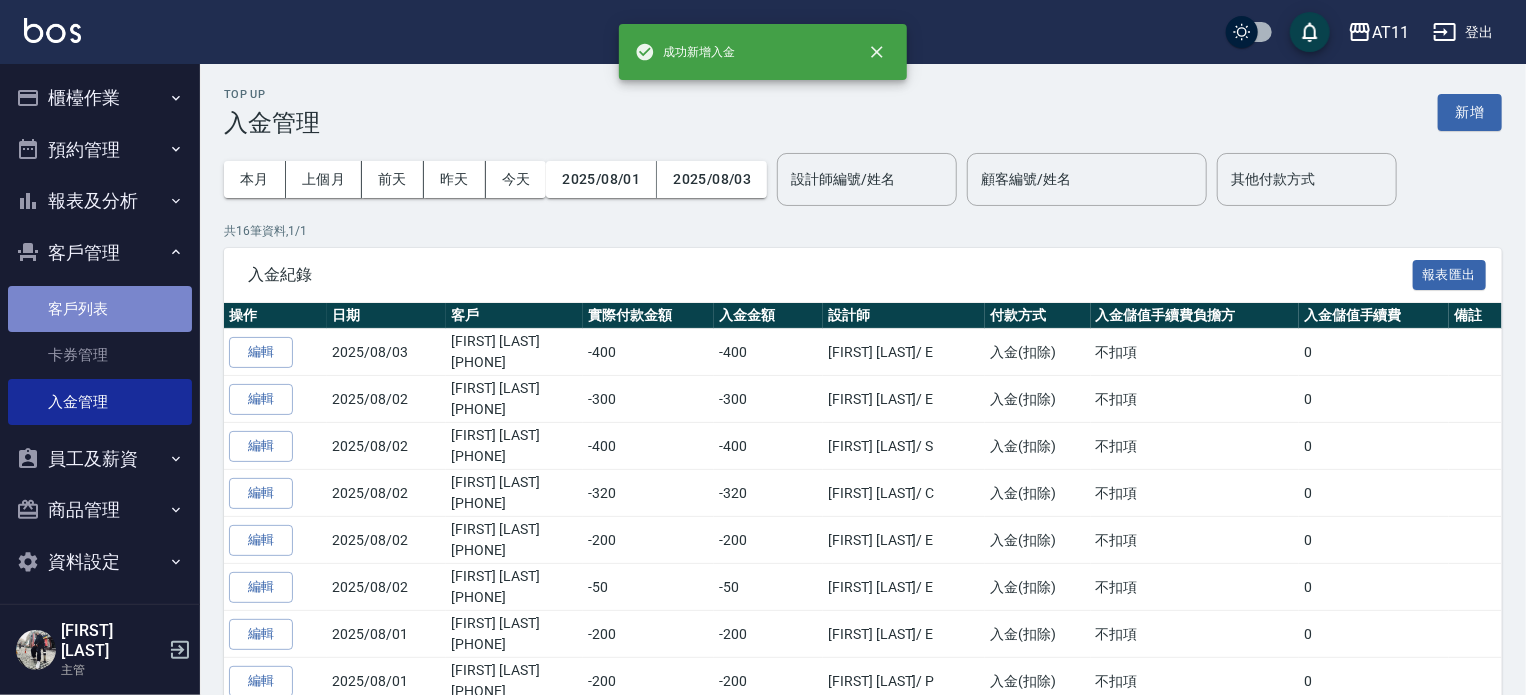 click on "客戶列表" at bounding box center [100, 309] 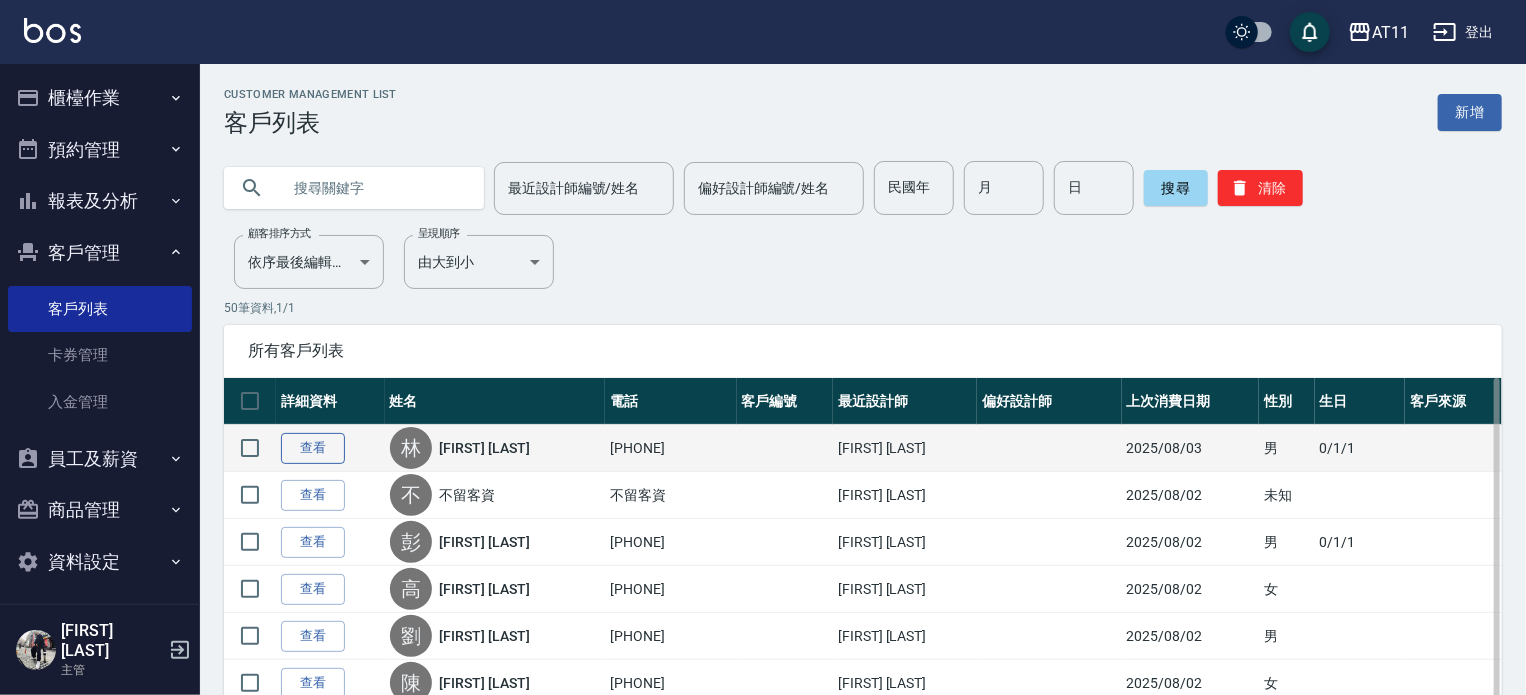 click on "查看" at bounding box center [313, 448] 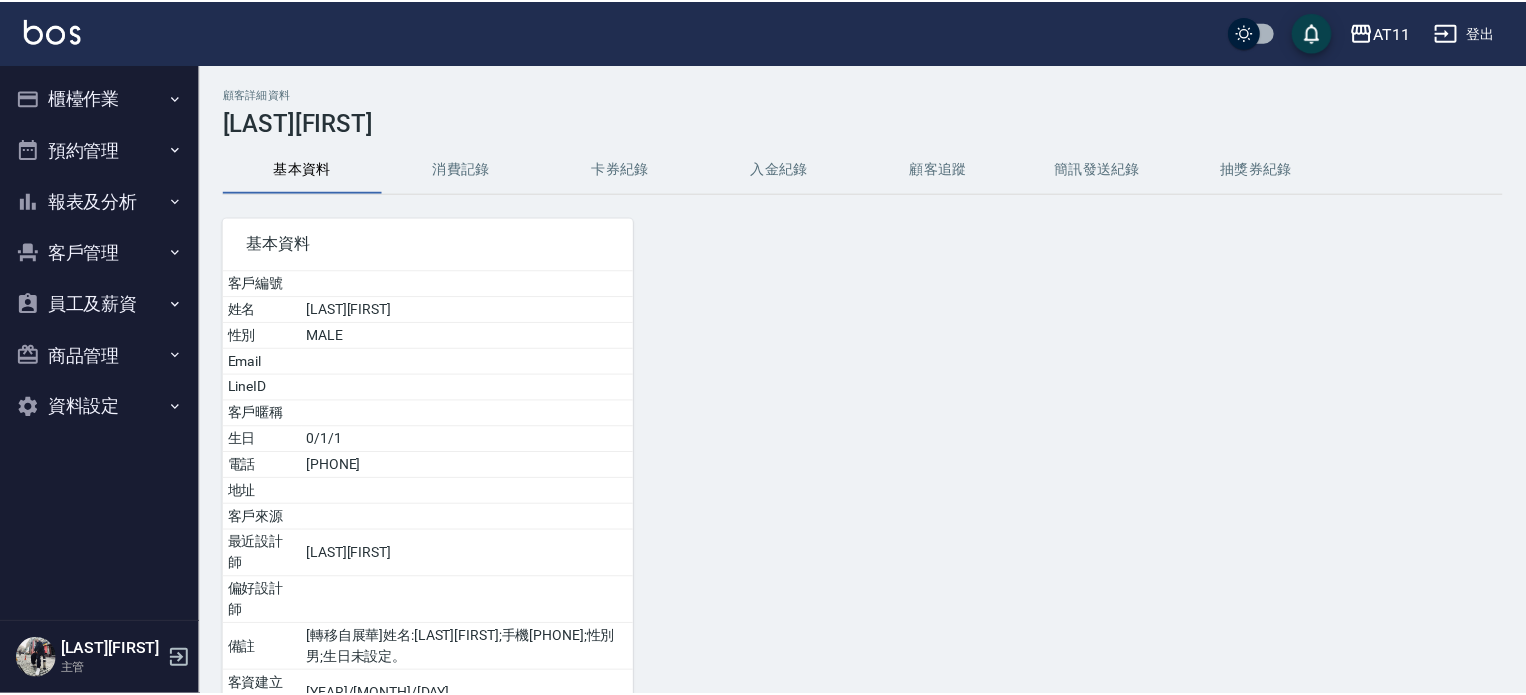 scroll, scrollTop: 0, scrollLeft: 0, axis: both 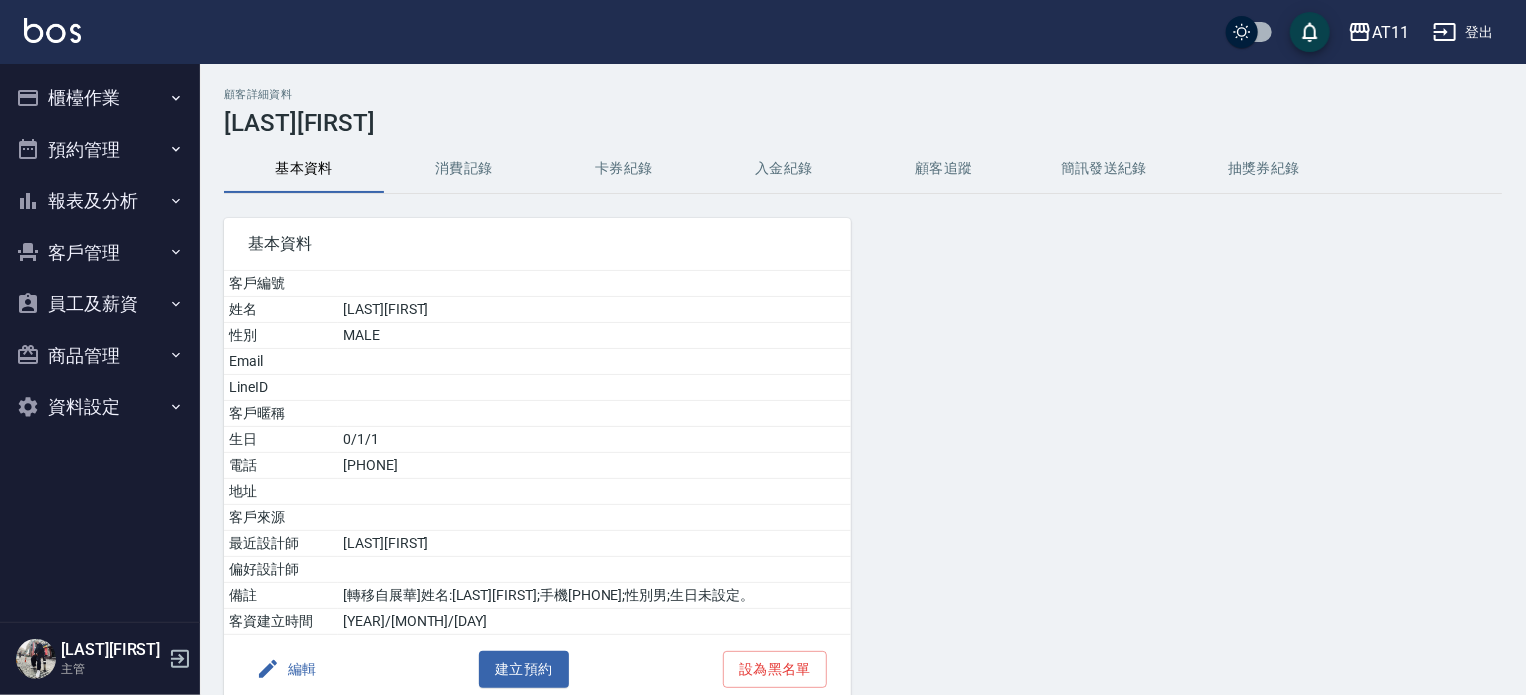 click on "入金紀錄" at bounding box center (784, 169) 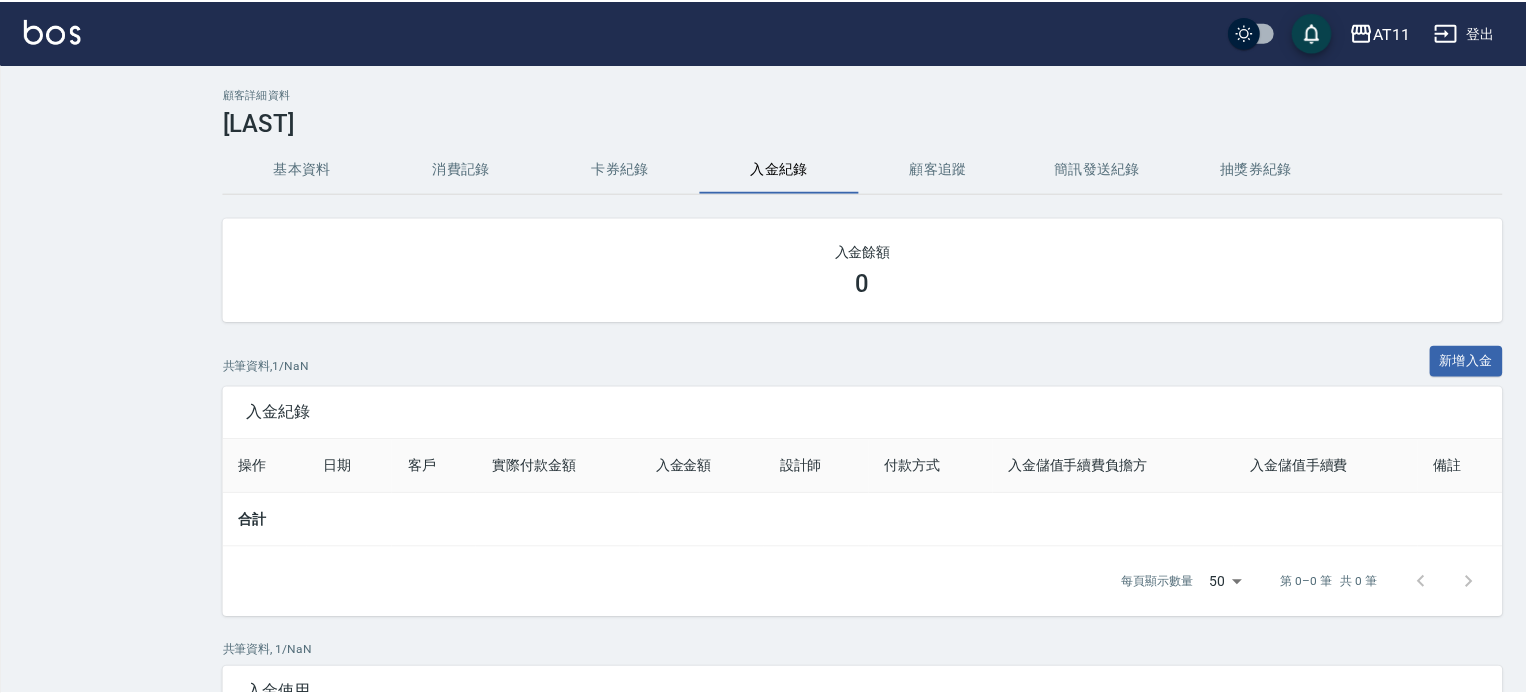 scroll, scrollTop: 0, scrollLeft: 0, axis: both 